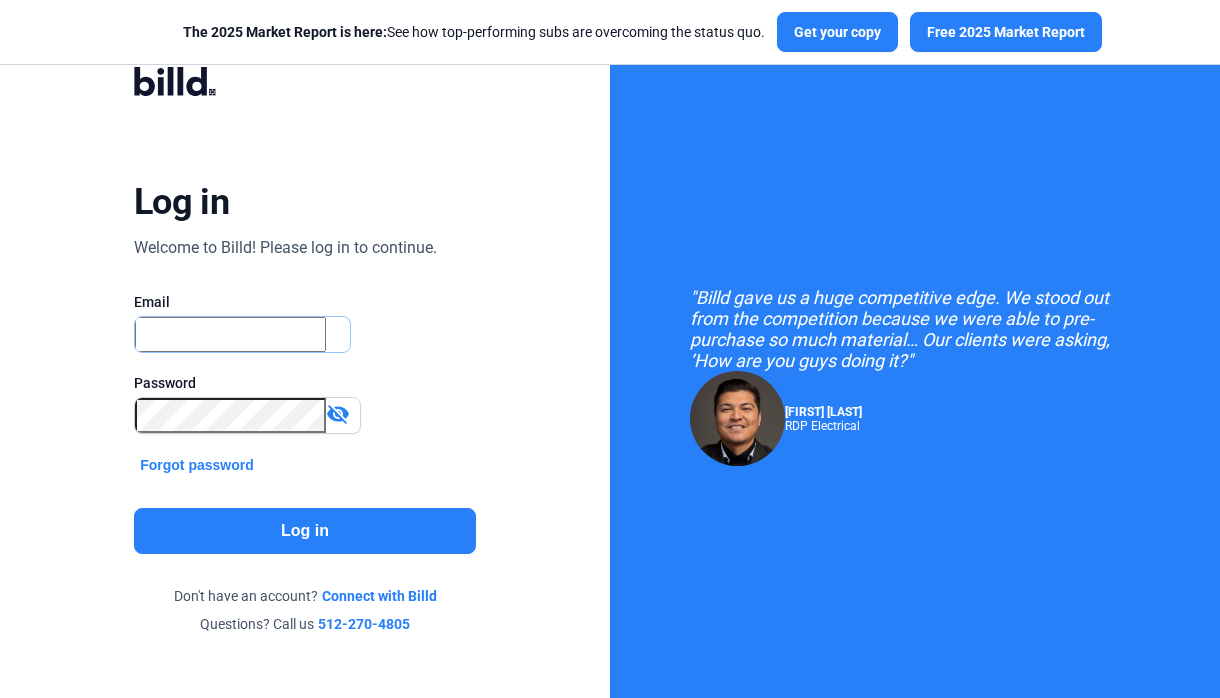 type on "[EMAIL]" 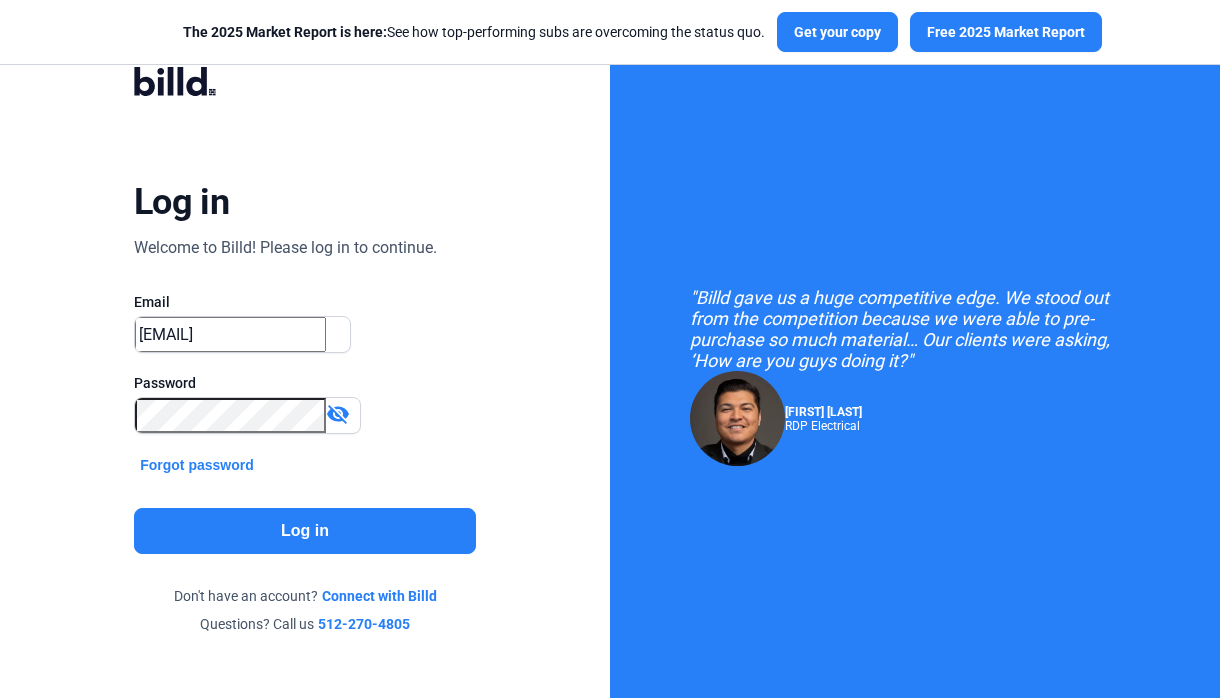 click on "visibility_off" at bounding box center [343, 416] 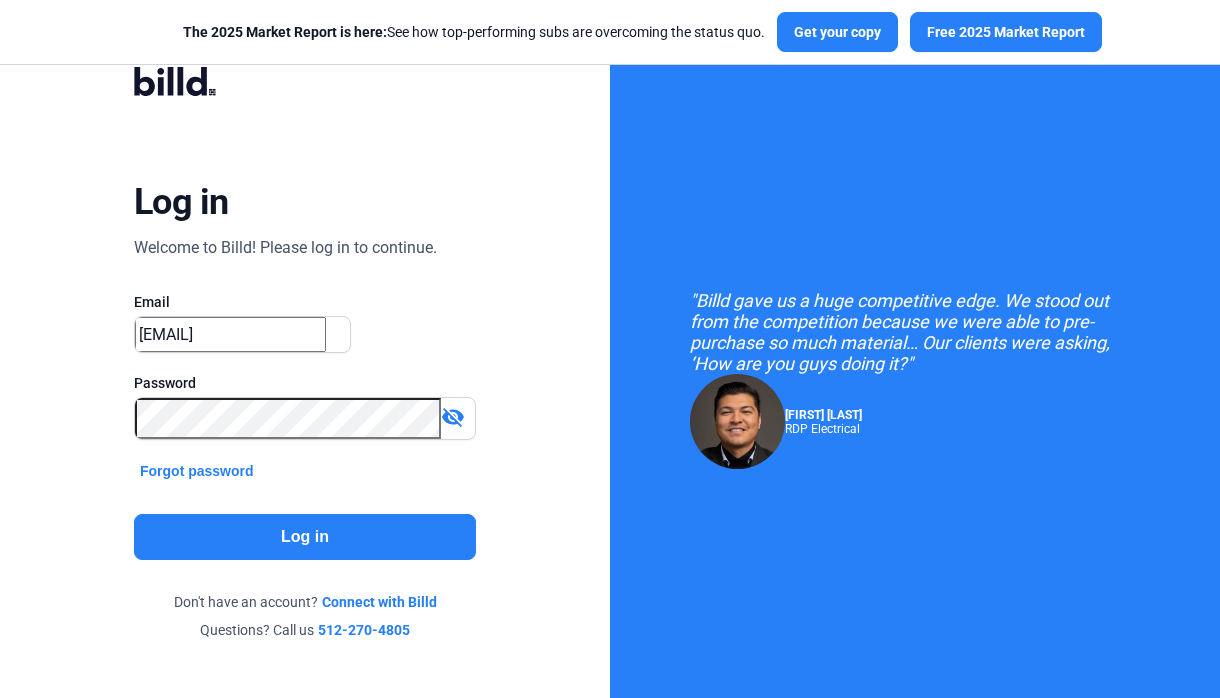 scroll, scrollTop: 0, scrollLeft: 0, axis: both 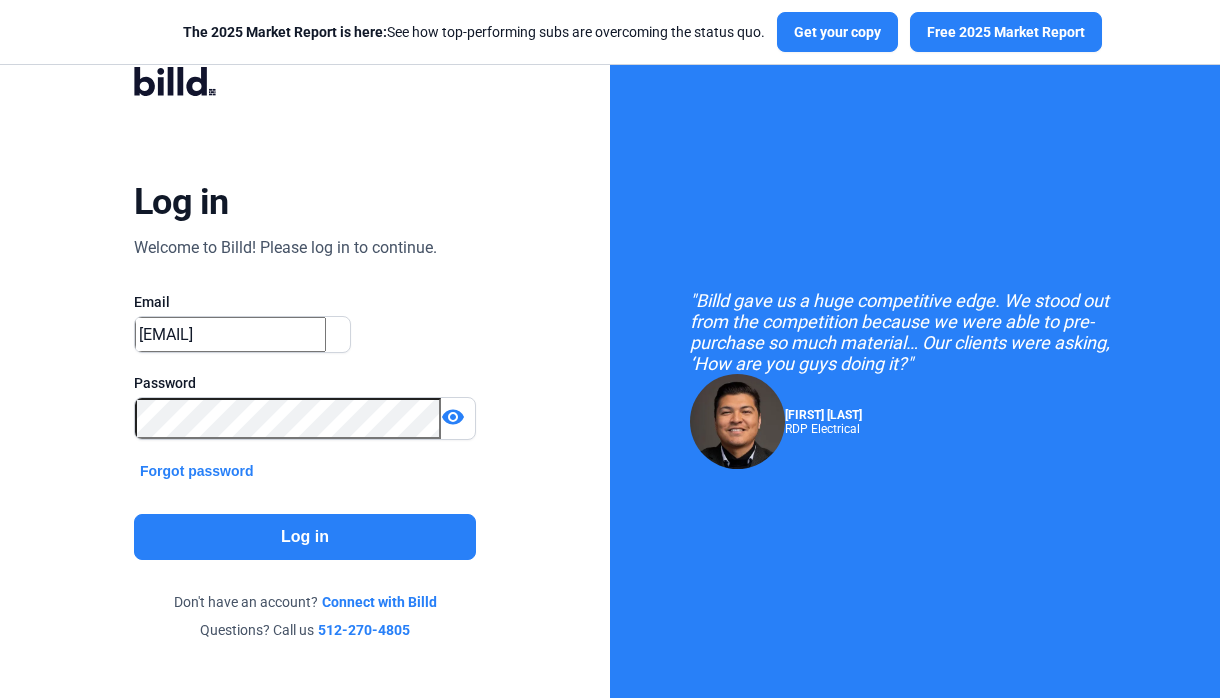 click on "Log in" at bounding box center [305, 537] 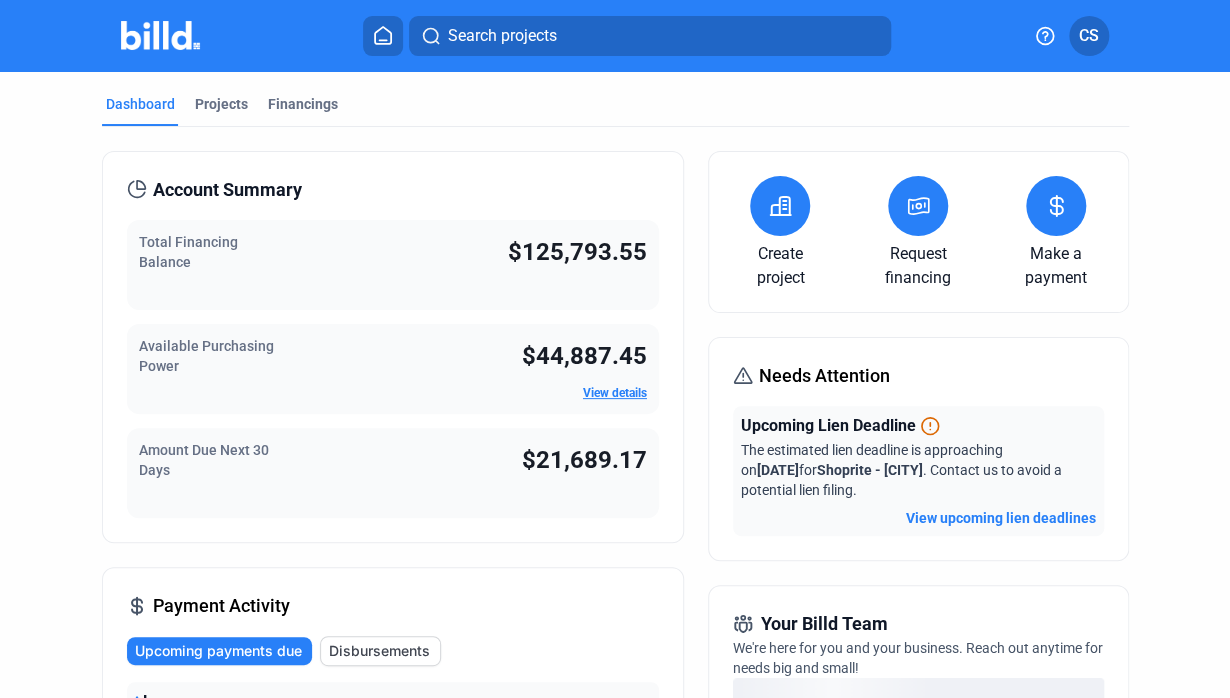 click on "Dashboard Projects Financings" at bounding box center [615, 110] 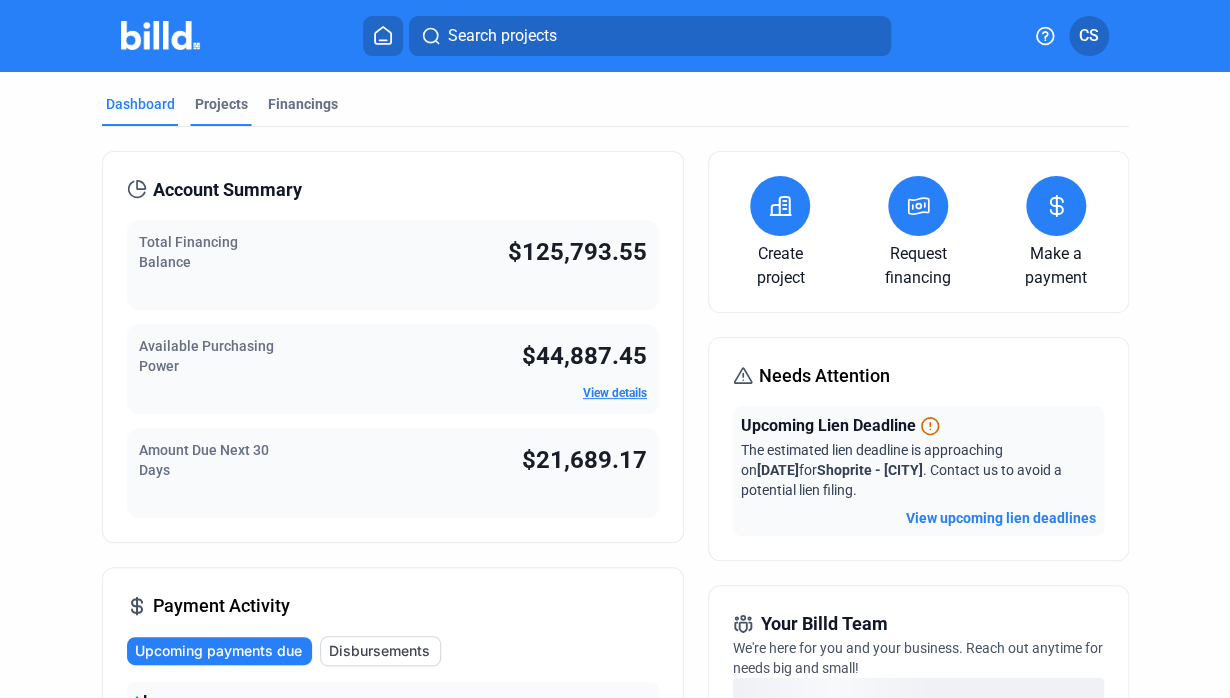 click on "Projects" at bounding box center (221, 104) 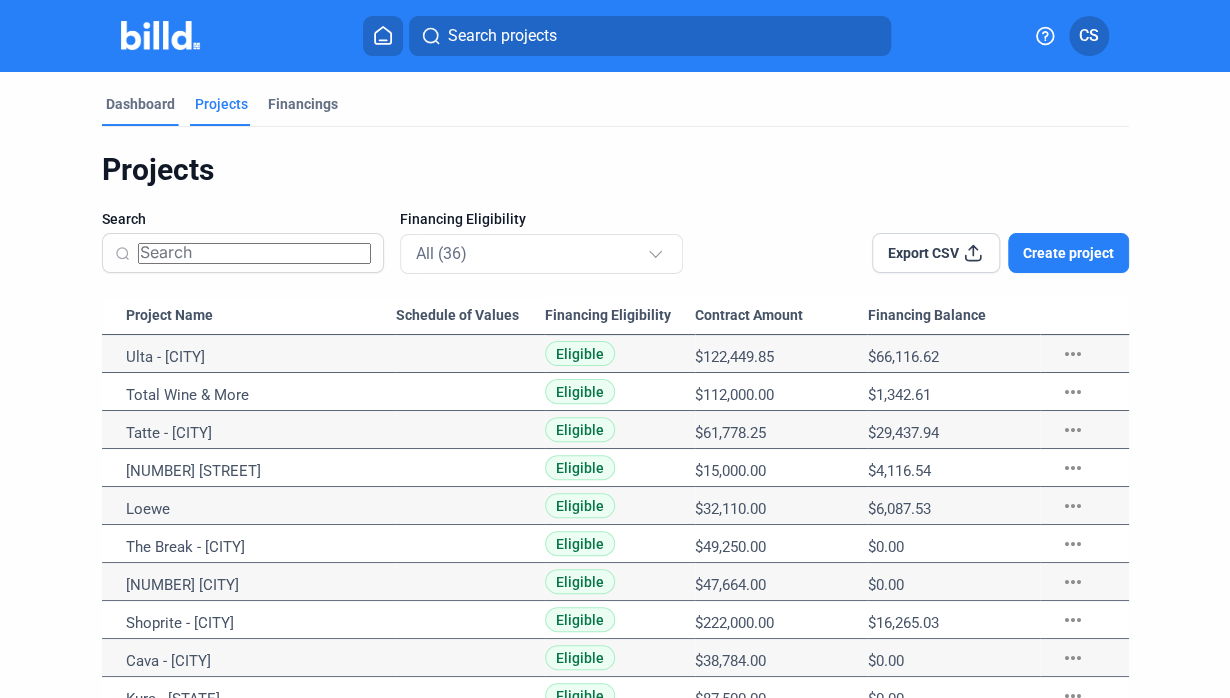 click on "Dashboard" at bounding box center [140, 104] 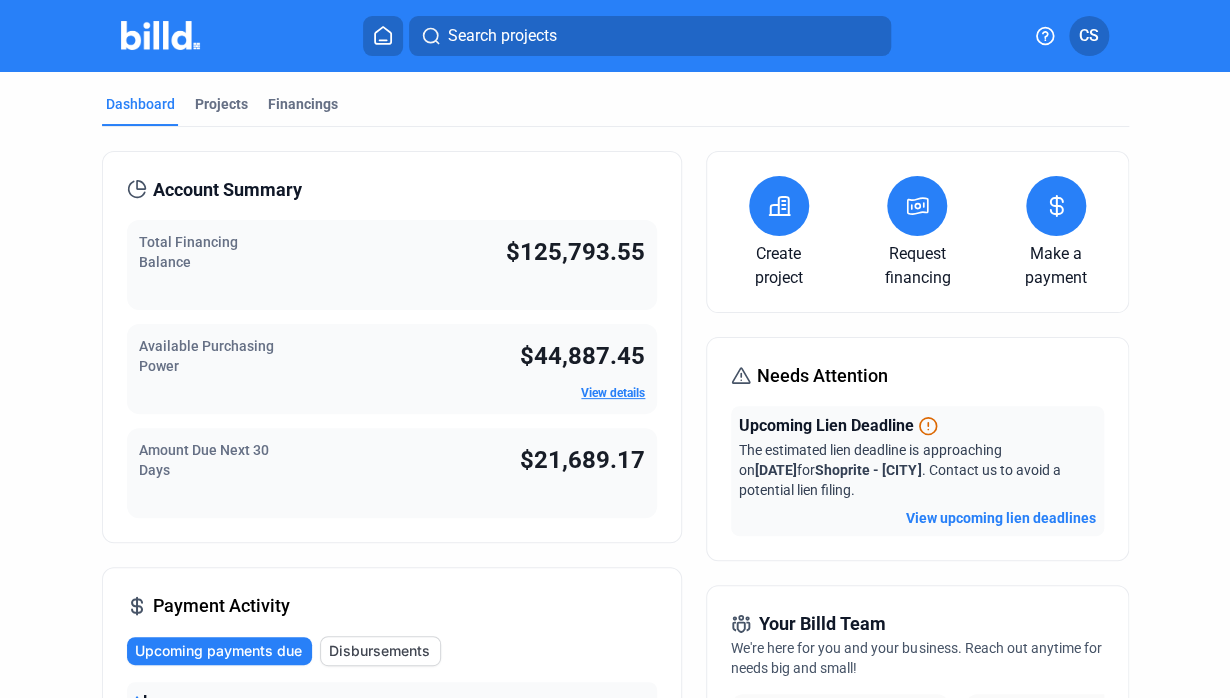 drag, startPoint x: 930, startPoint y: 446, endPoint x: 959, endPoint y: 473, distance: 39.623226 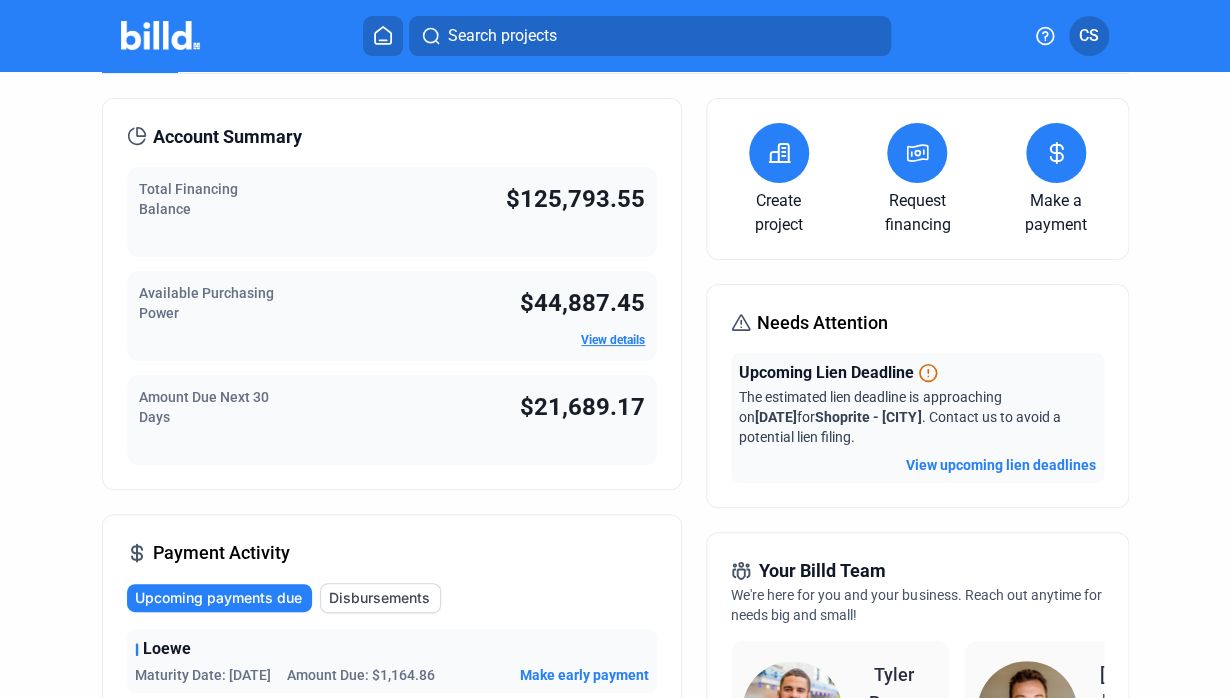 scroll, scrollTop: 0, scrollLeft: 0, axis: both 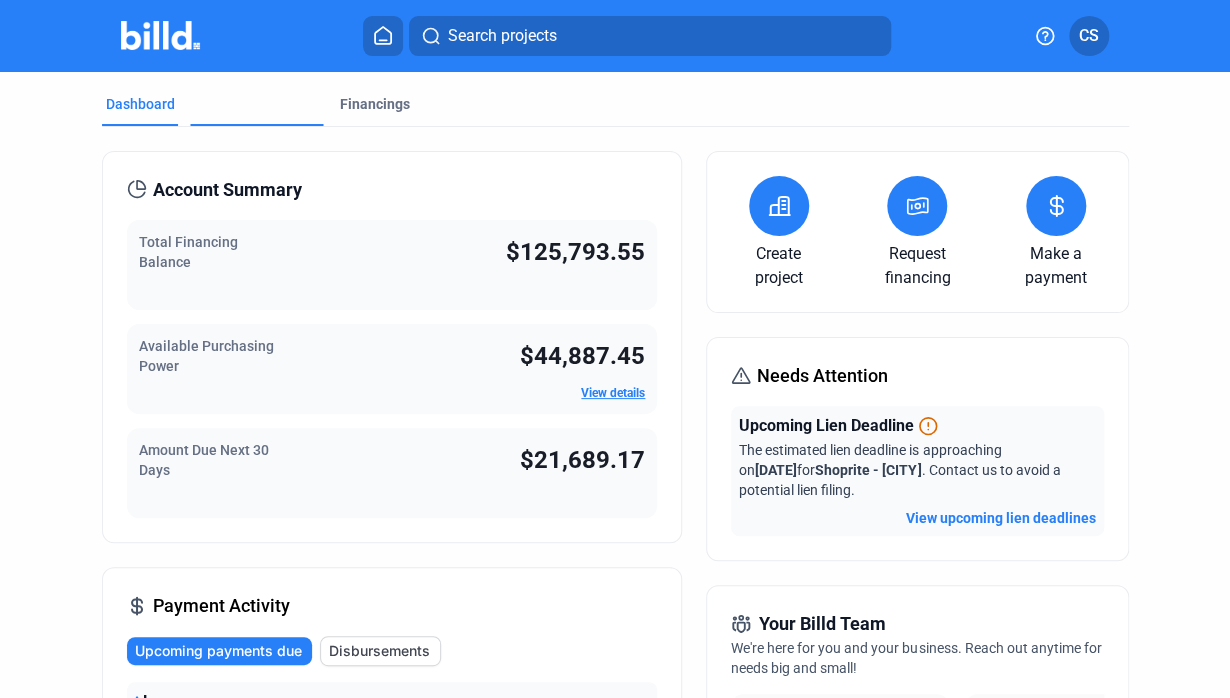 click on "Projects" at bounding box center (221, 161) 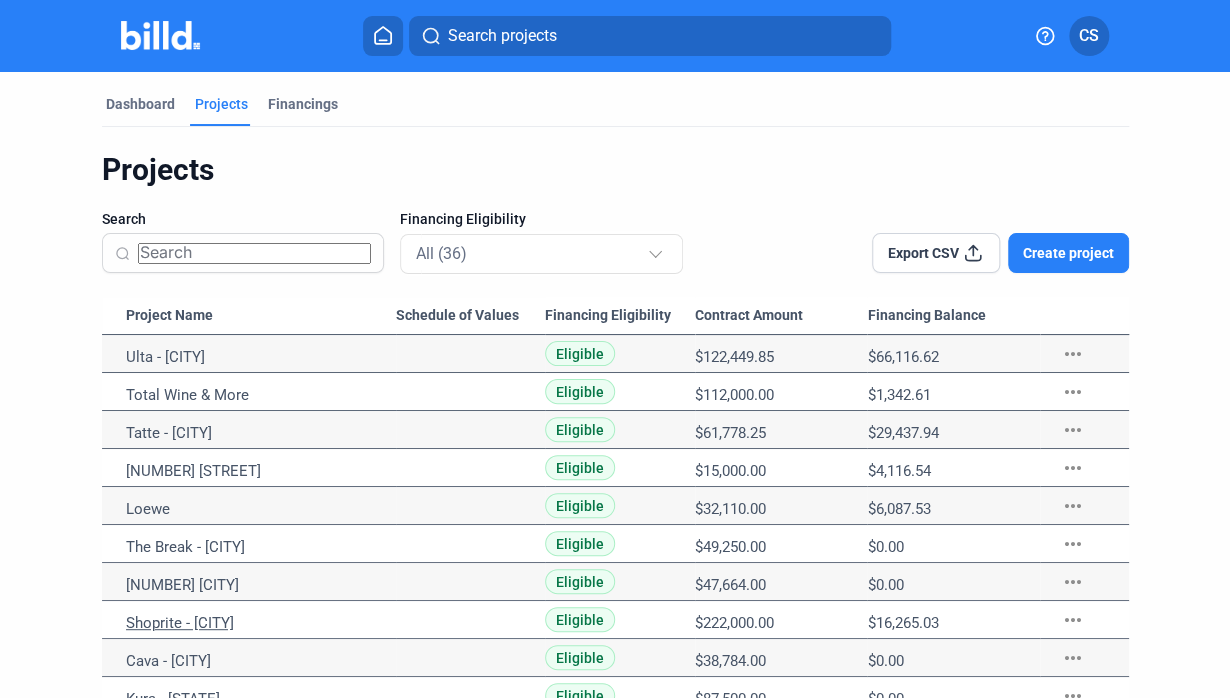 click on "Shoprite - [CITY]" at bounding box center (261, 357) 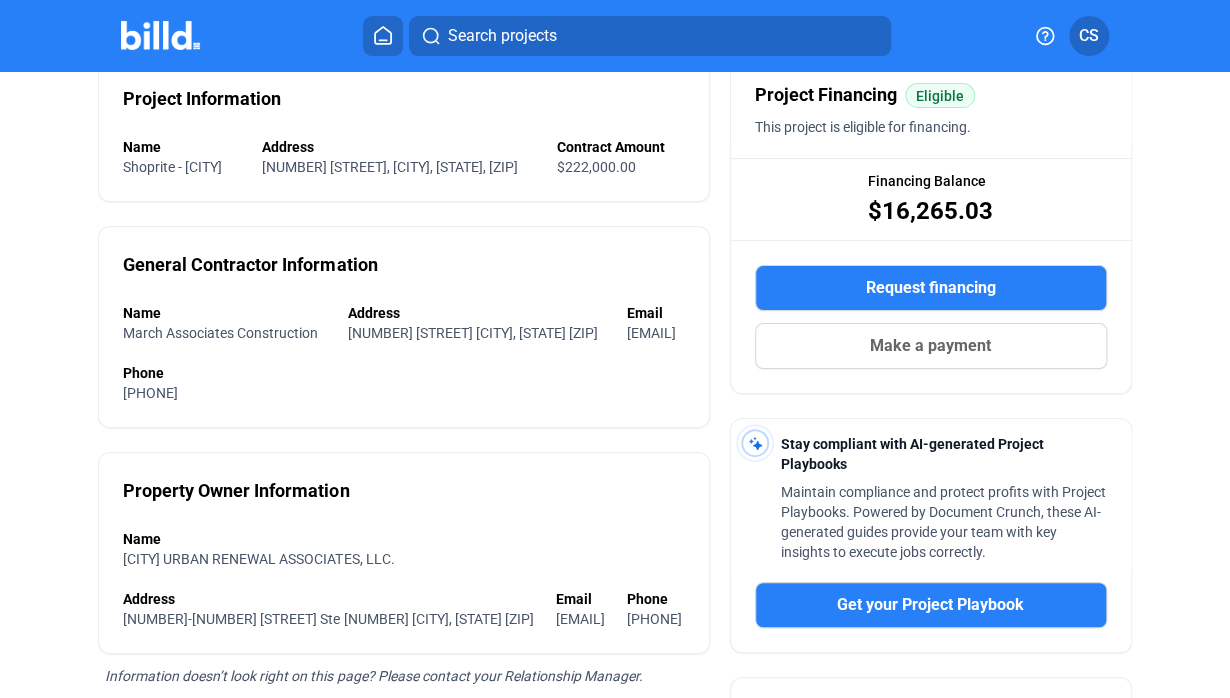 scroll, scrollTop: 0, scrollLeft: 0, axis: both 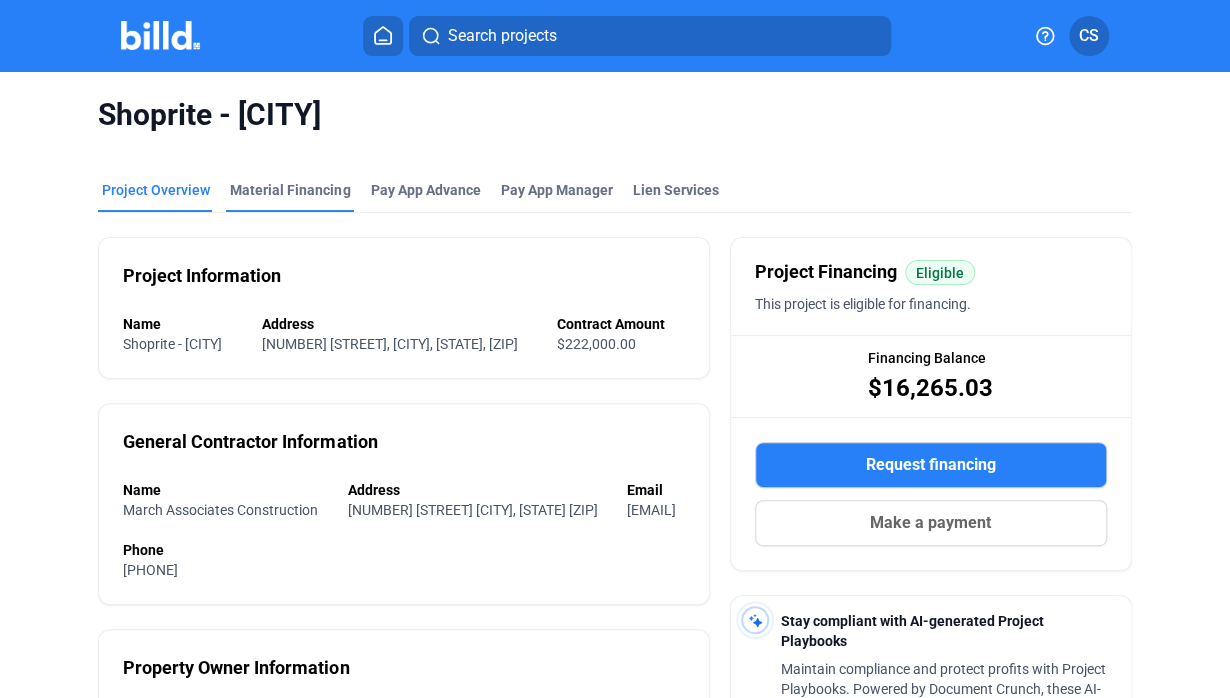 click on "Material Financing" at bounding box center (290, 190) 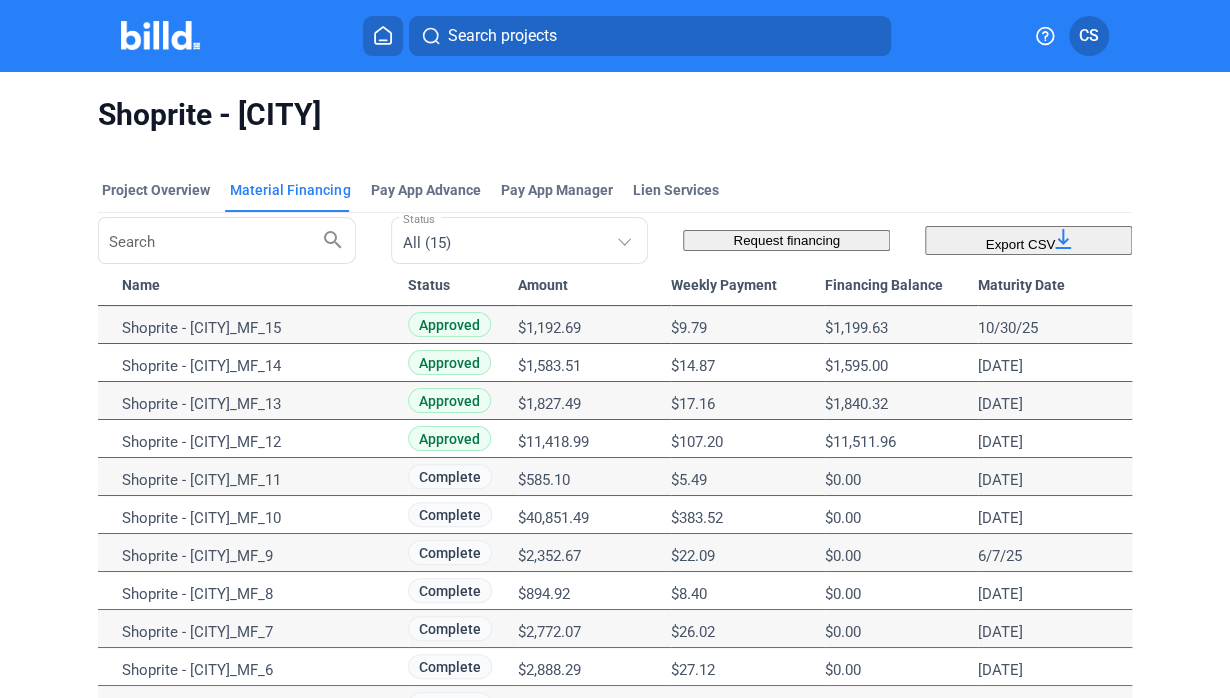 drag, startPoint x: 536, startPoint y: 492, endPoint x: 614, endPoint y: 485, distance: 78.31347 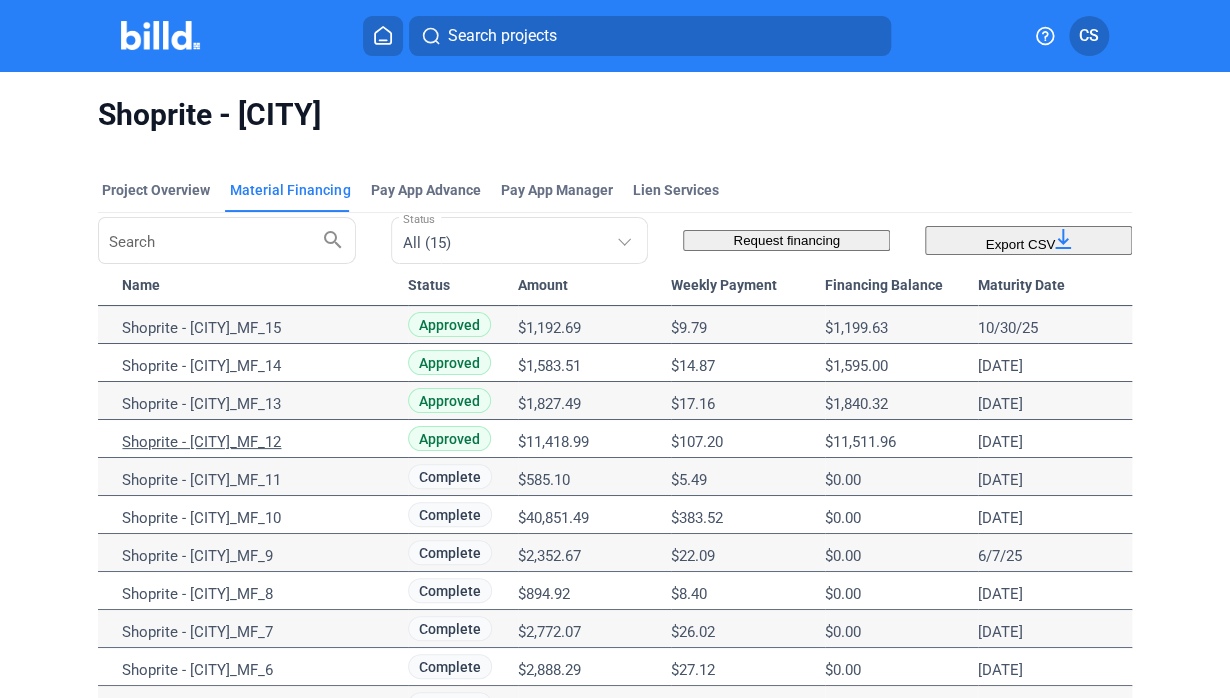 click on "Shoprite - [CITY]_MF_12" at bounding box center [257, 328] 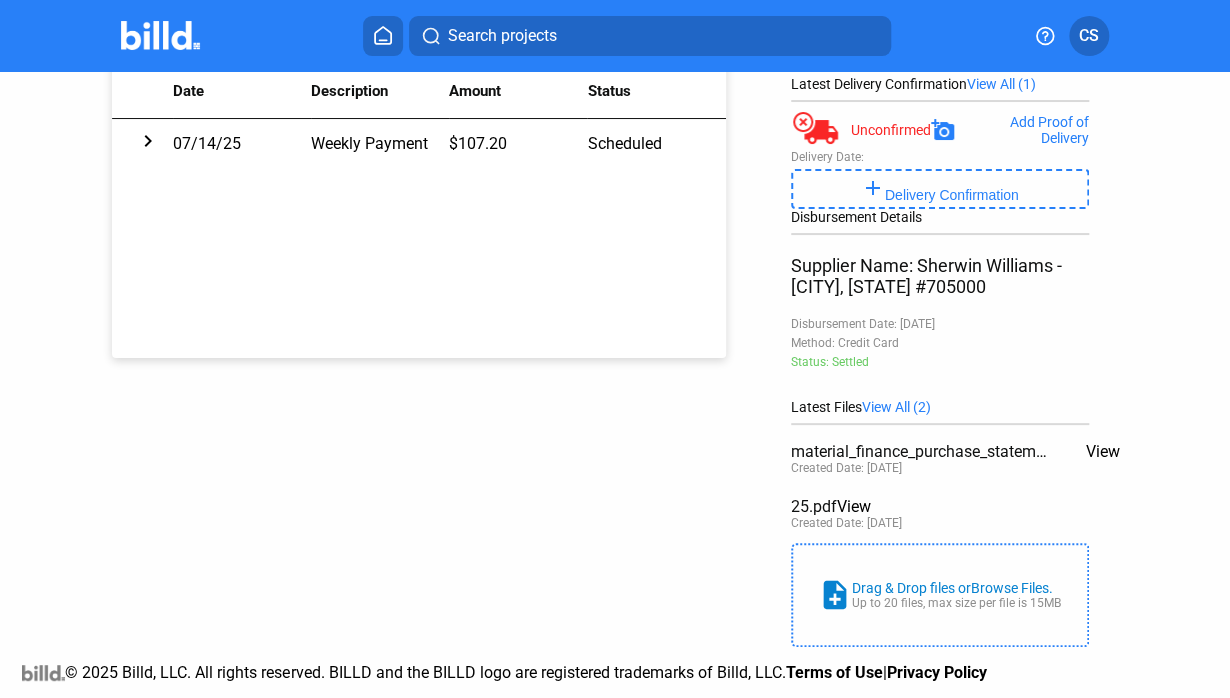scroll, scrollTop: 356, scrollLeft: 0, axis: vertical 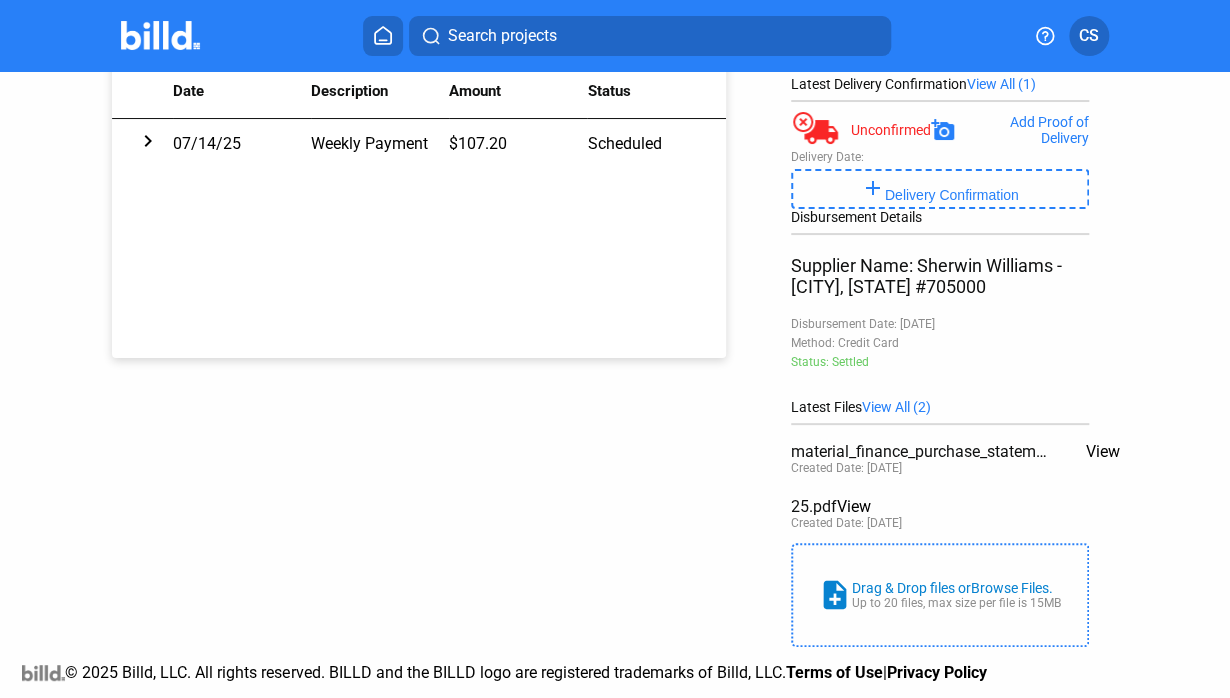 drag, startPoint x: 849, startPoint y: 262, endPoint x: 943, endPoint y: 265, distance: 94.04786 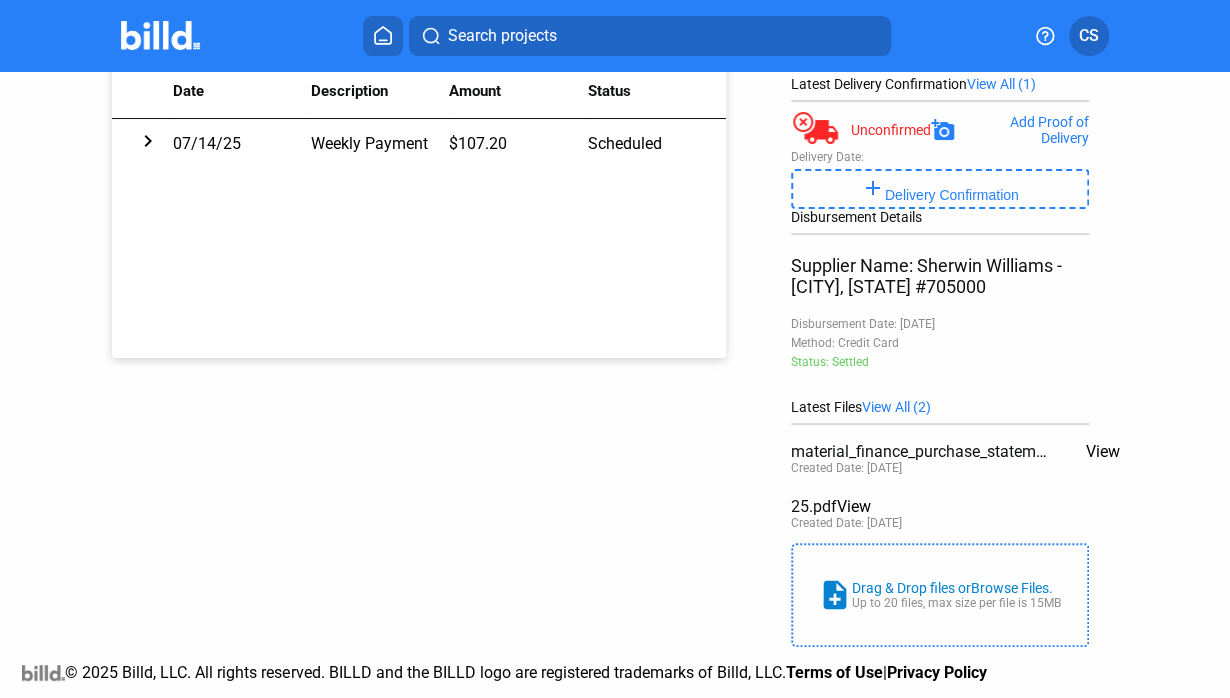 drag, startPoint x: 878, startPoint y: 511, endPoint x: 933, endPoint y: 511, distance: 55 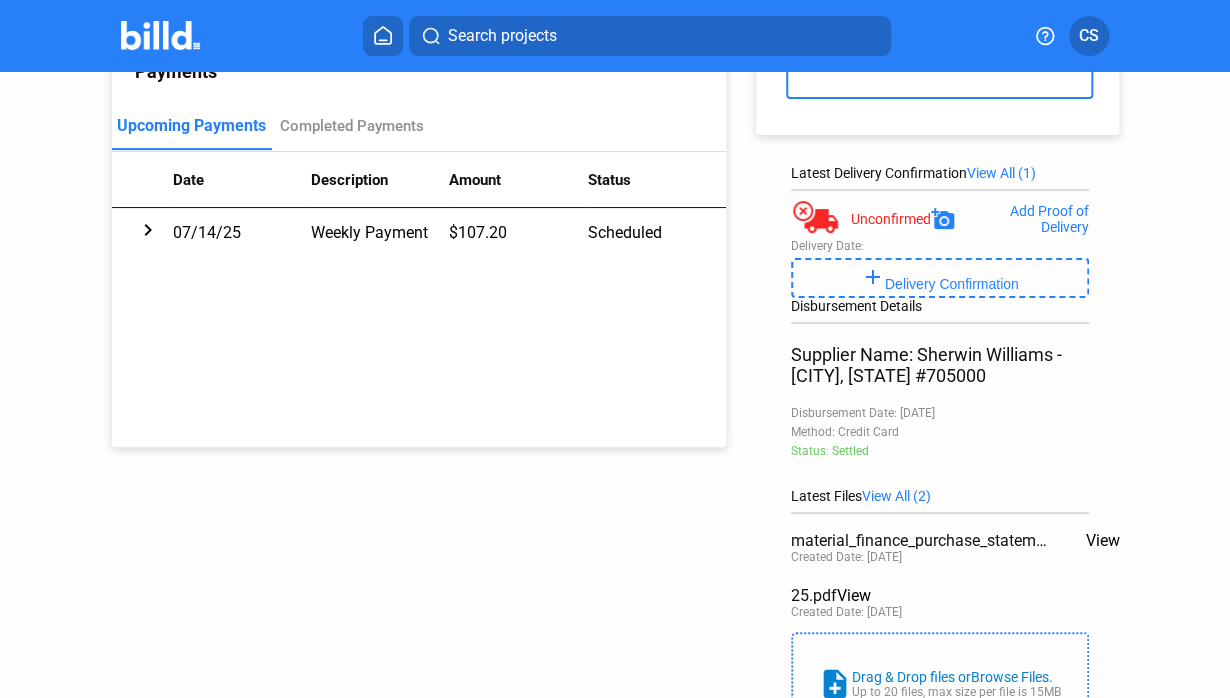 scroll, scrollTop: 0, scrollLeft: 0, axis: both 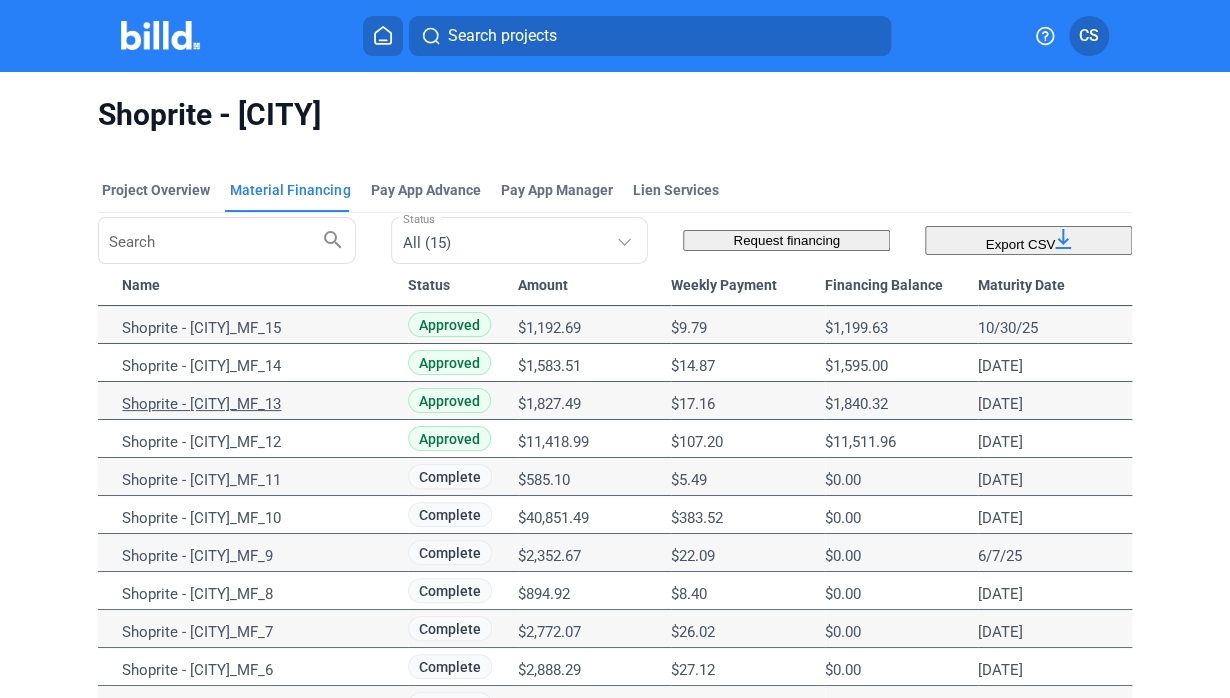 click on "Shoprite - [CITY]_MF_13" at bounding box center [257, 328] 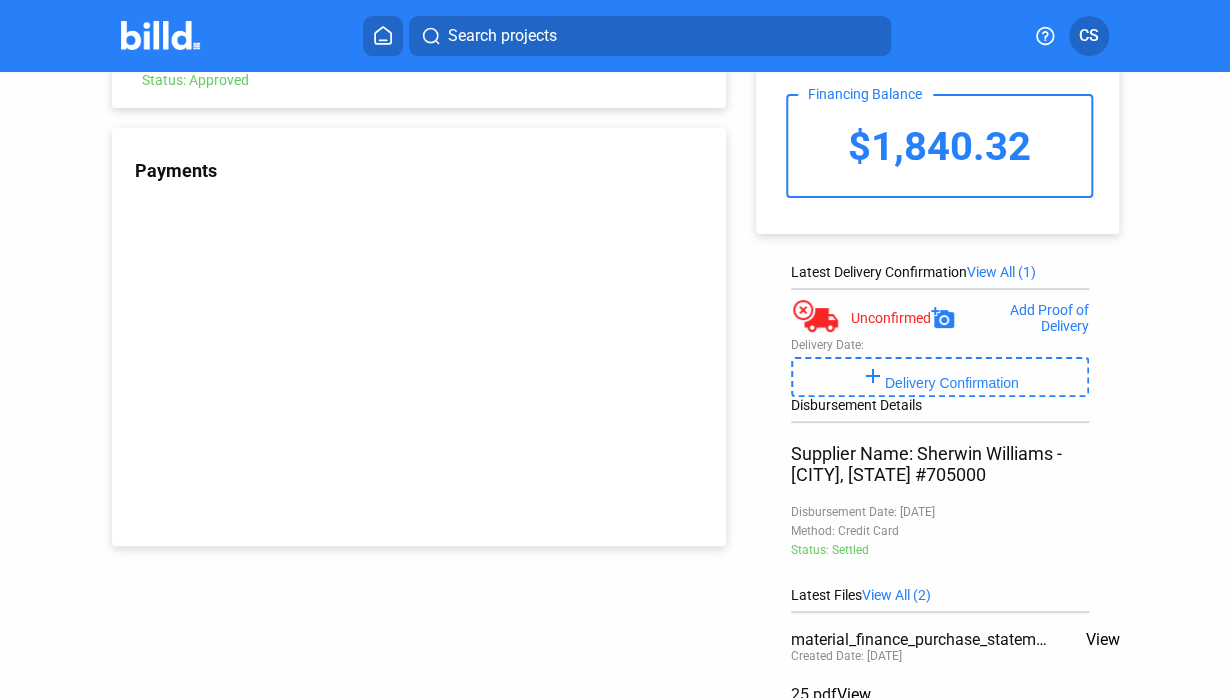 scroll, scrollTop: 356, scrollLeft: 0, axis: vertical 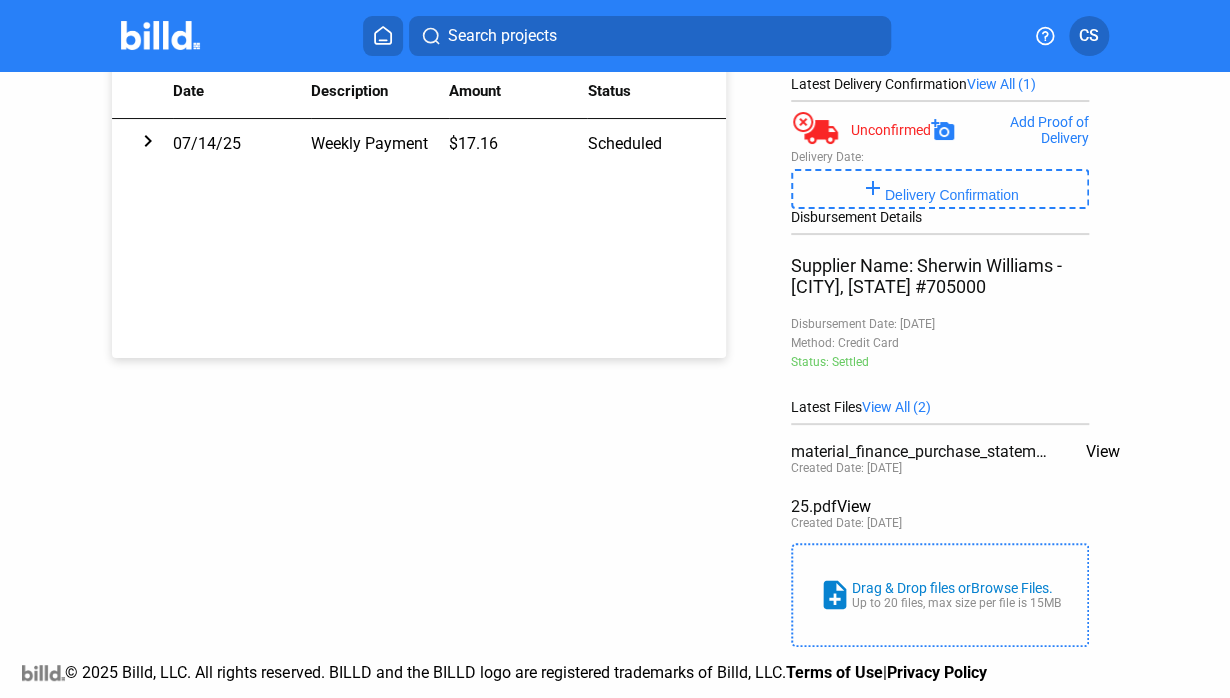 click on "Purchase: Shoprite - [CITY]_MF_13   Address: [NUMBER] [STREET], [CITY], [STATE], [ZIP]   Supplier: Sherwin Williams - [CITY], [STATE]  #705000  Status: Approved View Project Payments Upcoming Payments Completed Payments  Date   Description   Amount   Status  chevron_right [DATE] Weekly Payment $[PRICE] Scheduled add New Payment  Financing Balance   $[PRICE]   Latest Delivery Confirmation    View All (1) Unconfirmed Add Proof of Delivery  note_add  Drag & Drop files or  Browse Files.   Up to 20 files, max size per file is 15MB   Delivery Date:   add Delivery Confirmation  Disbursement Details   Supplier Name: Sherwin Williams - [CITY], [STATE]  #705000   Disbursement Date: [DATE]   Method: Credit Card   Status: Settled   Latest Files    View All (2)  material_finance_purchase_statement.pdf  View  Created Date: [DATE]   25.pdf  View  Created Date: [DATE]   note_add  Drag & Drop files or  Browse Files.   Up to 20 files, max size per file is 15MB" at bounding box center (615, 211) 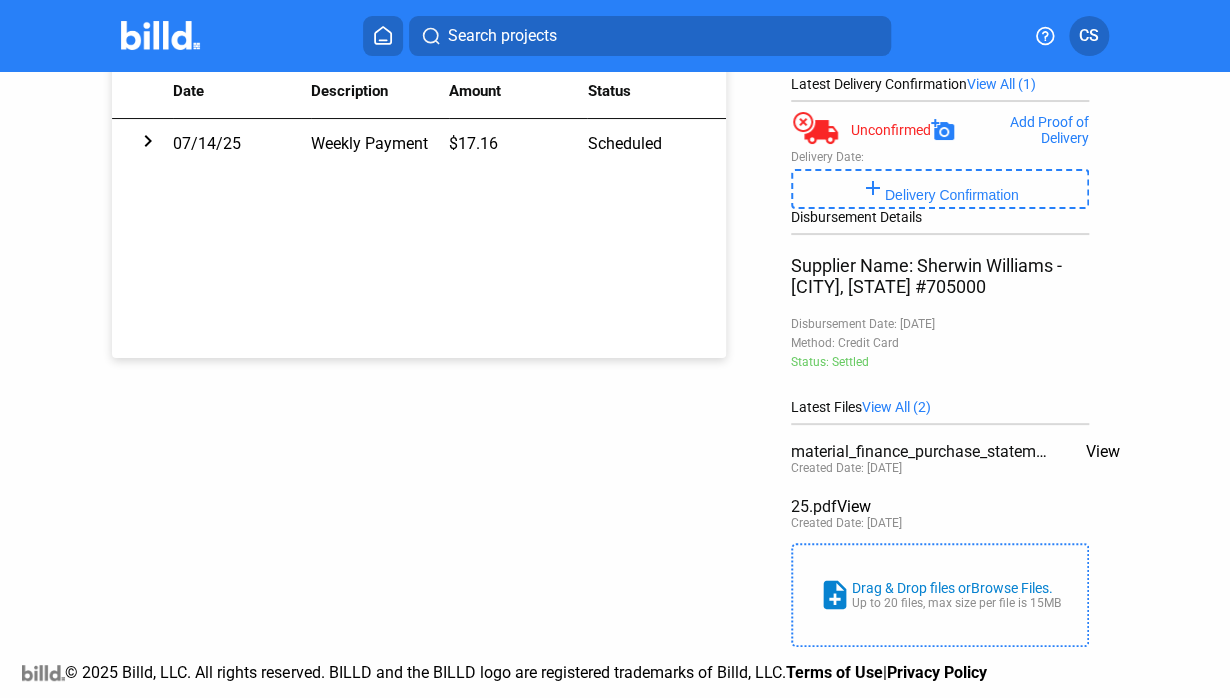 scroll, scrollTop: 510, scrollLeft: 0, axis: vertical 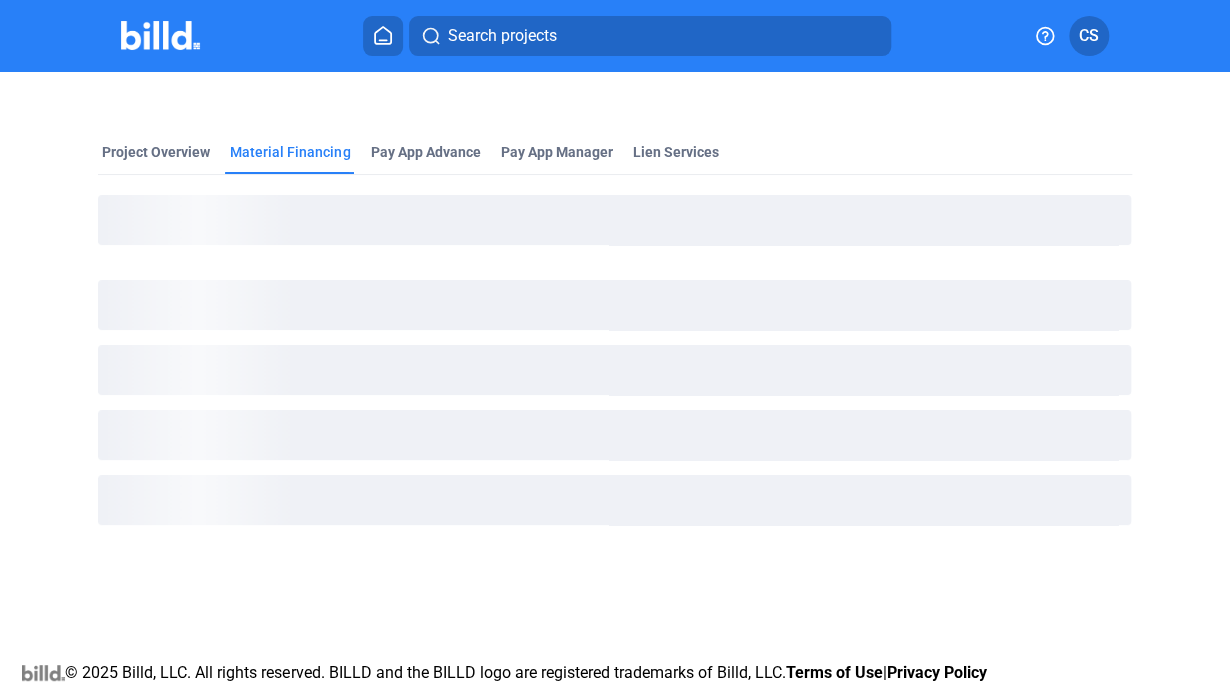 click on "Material Financing" at bounding box center (290, 152) 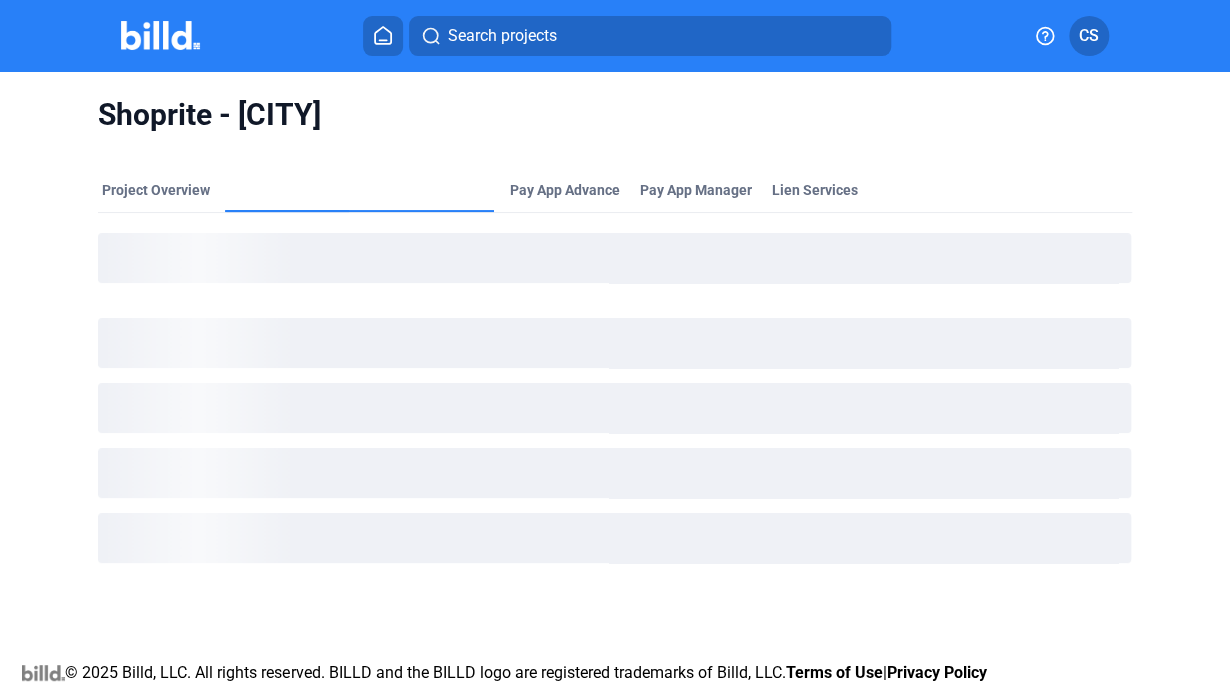 click on "Material Financing" at bounding box center [290, 315] 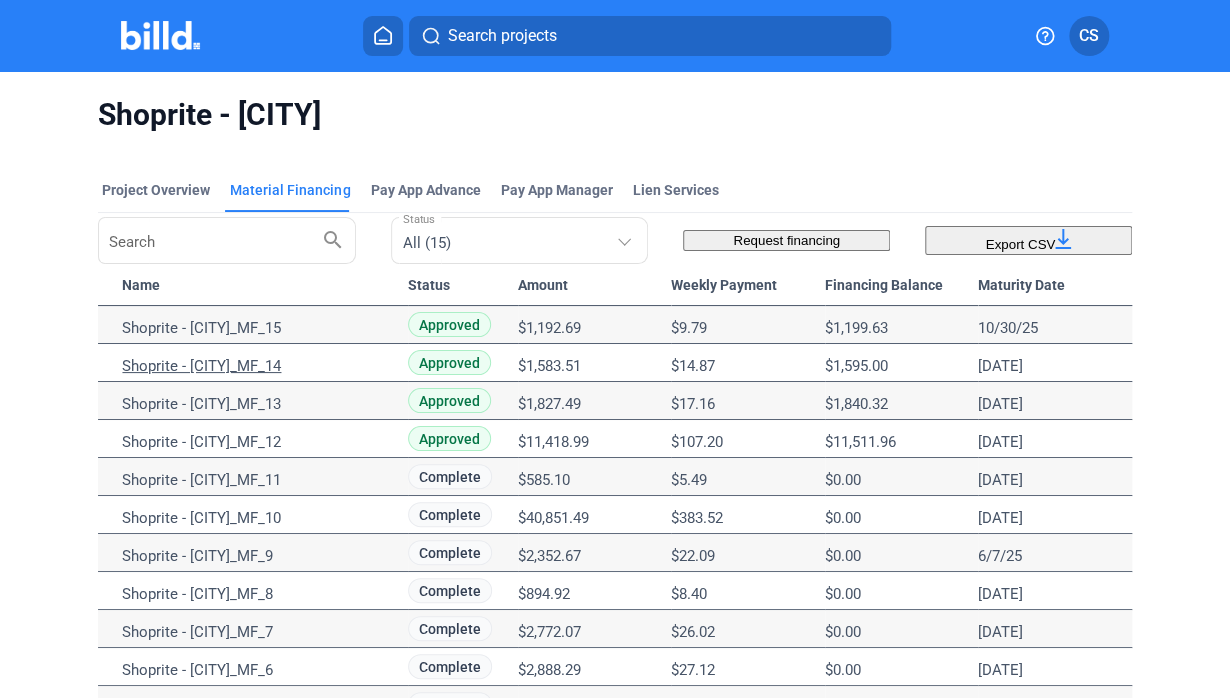 click on "Shoprite - [CITY]_MF_14" at bounding box center (257, 328) 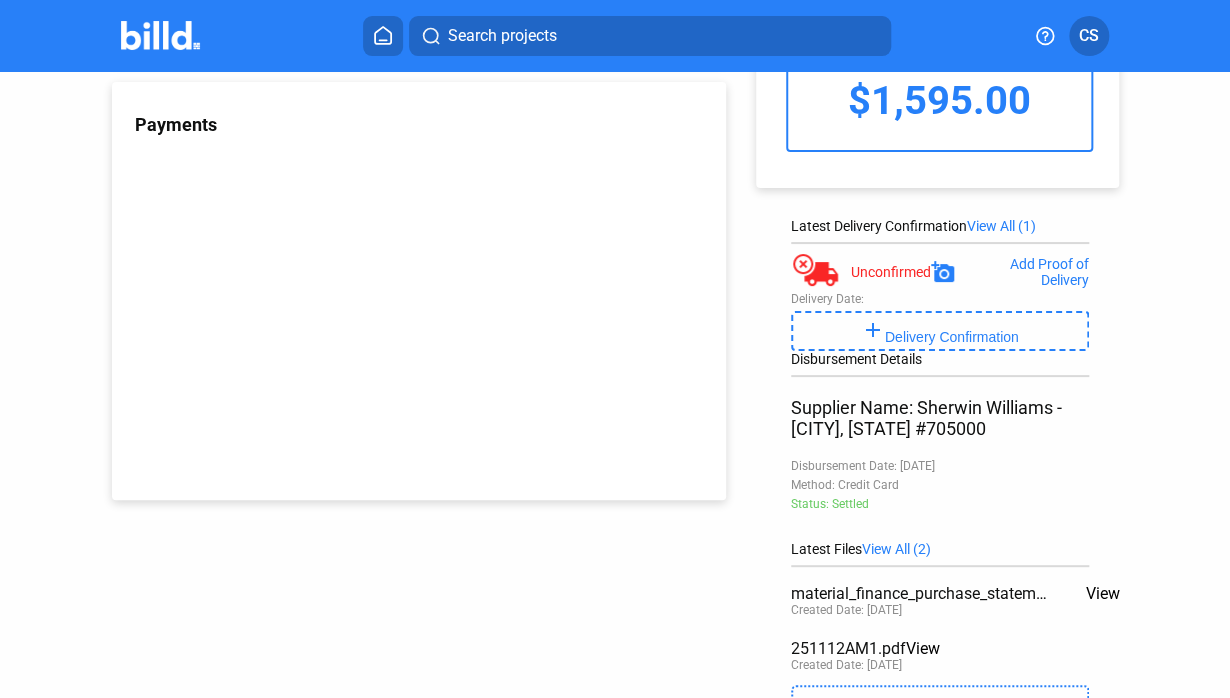 scroll, scrollTop: 356, scrollLeft: 0, axis: vertical 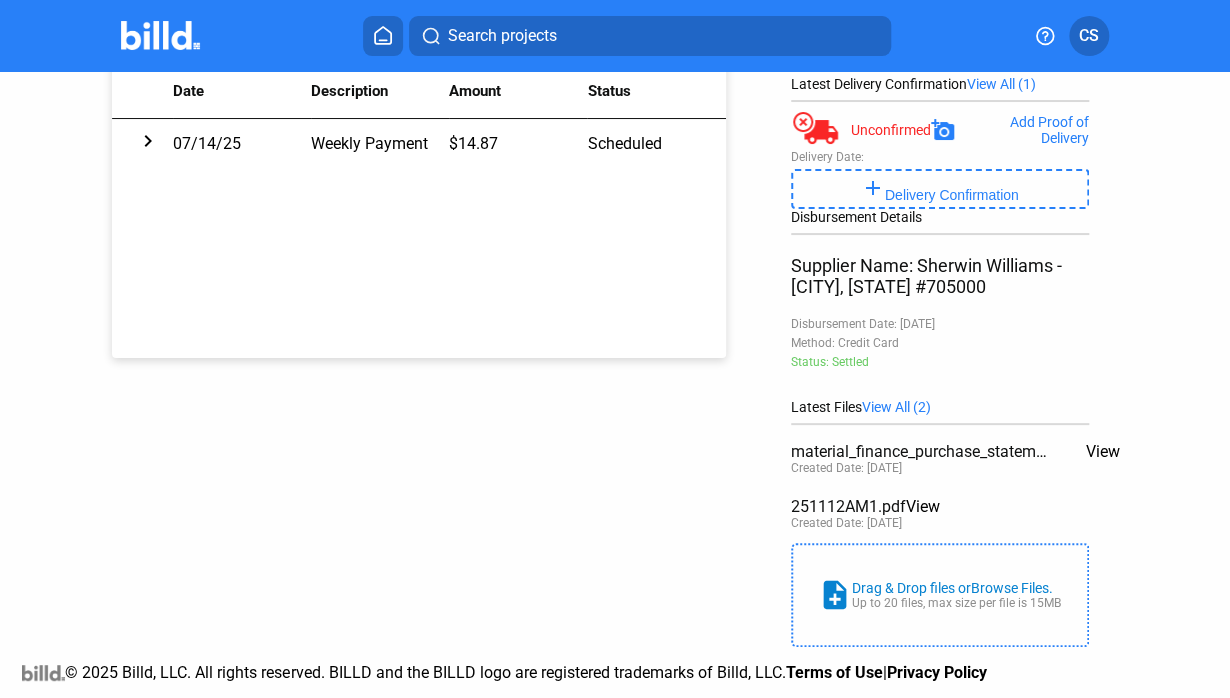 click on "View" at bounding box center [1103, 451] 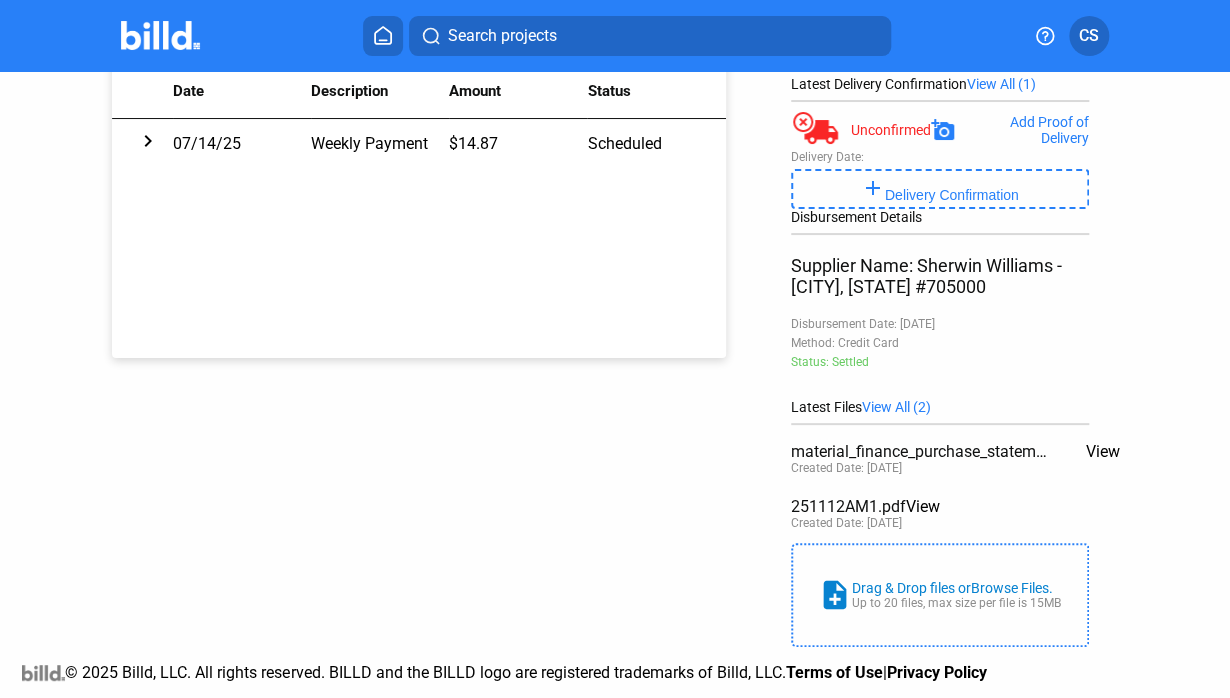 scroll, scrollTop: 0, scrollLeft: 0, axis: both 